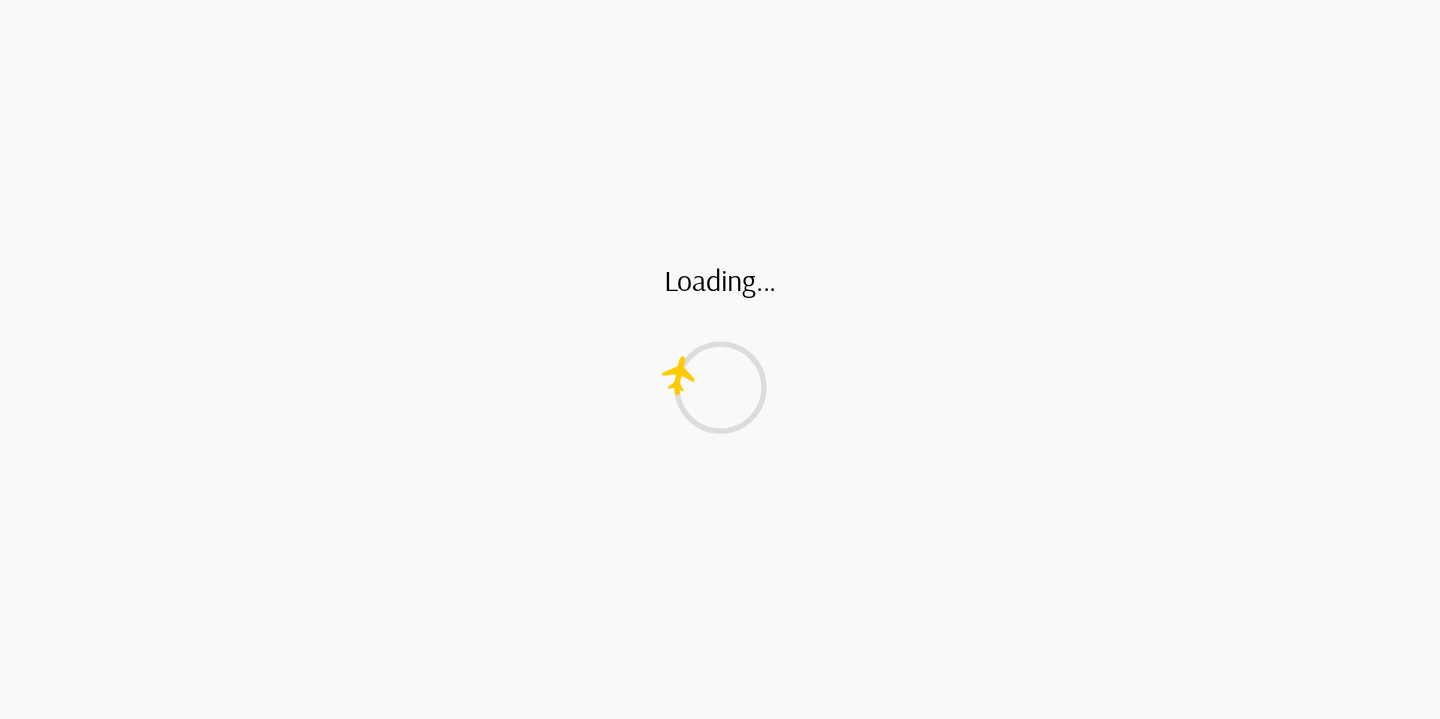 scroll, scrollTop: 0, scrollLeft: 0, axis: both 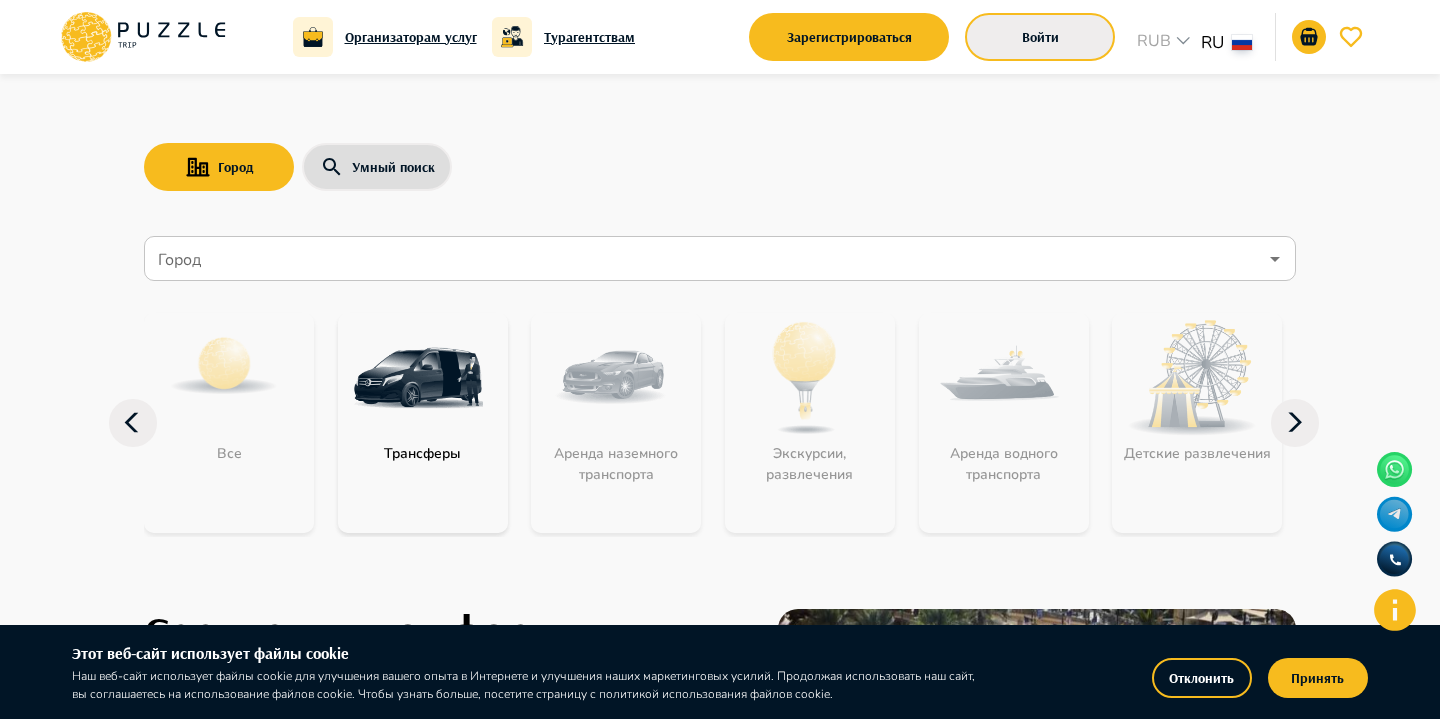 click on "Войти" at bounding box center [1040, 37] 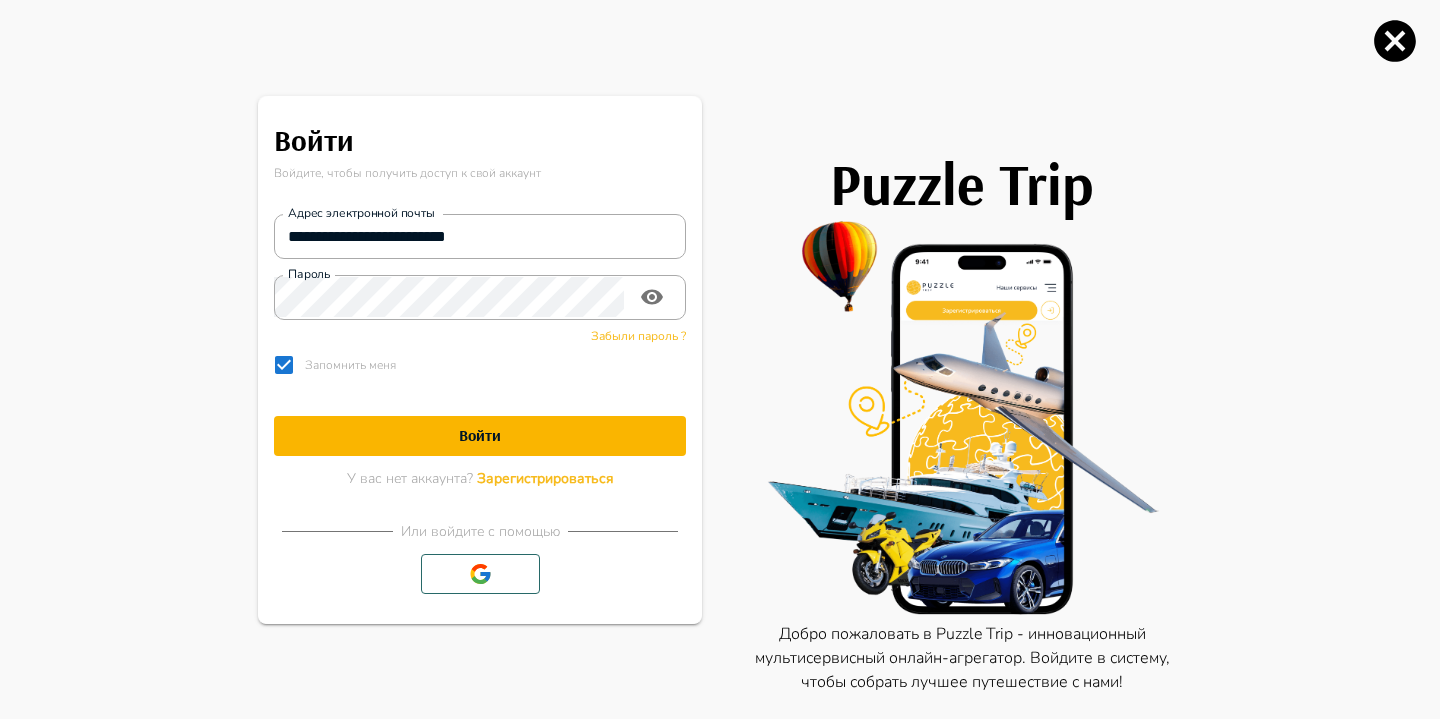 click on "Войти" at bounding box center [480, 436] 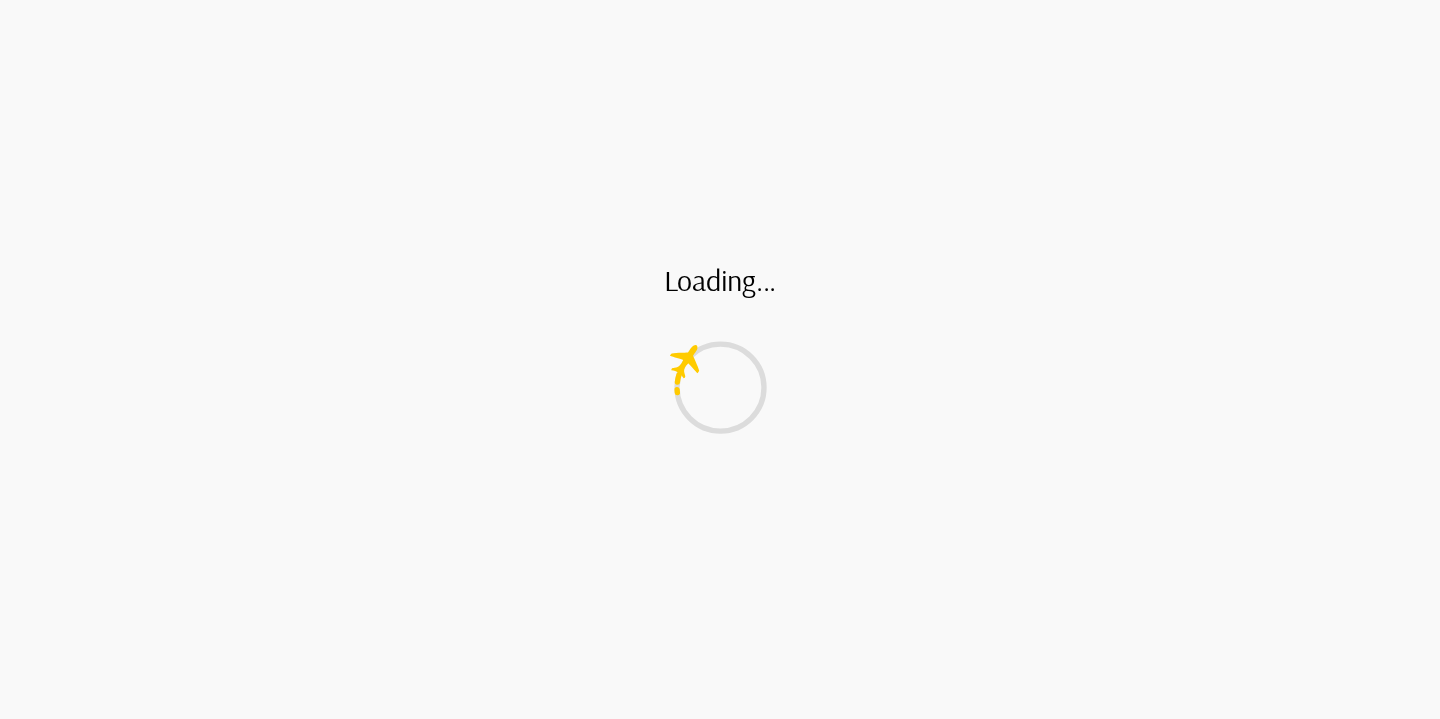 scroll, scrollTop: 0, scrollLeft: 0, axis: both 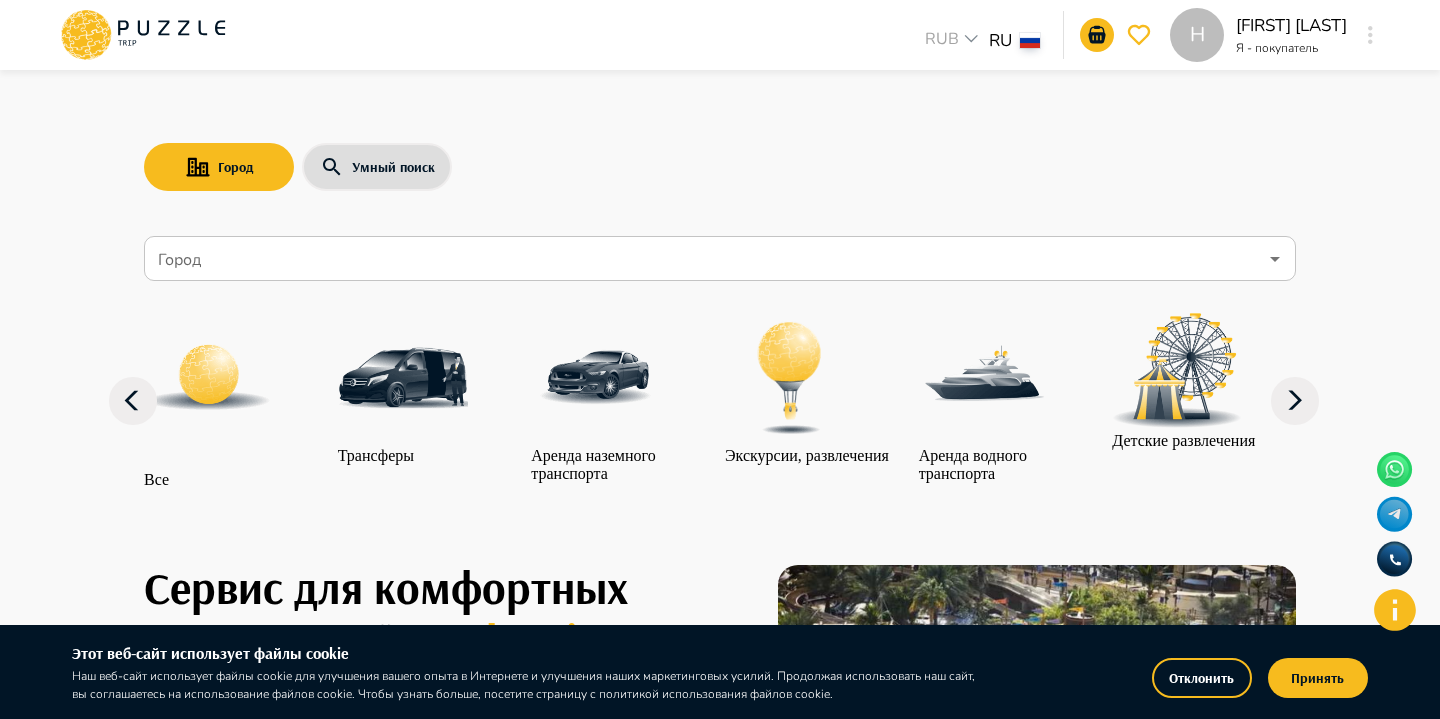 click on "H" at bounding box center [1197, 35] 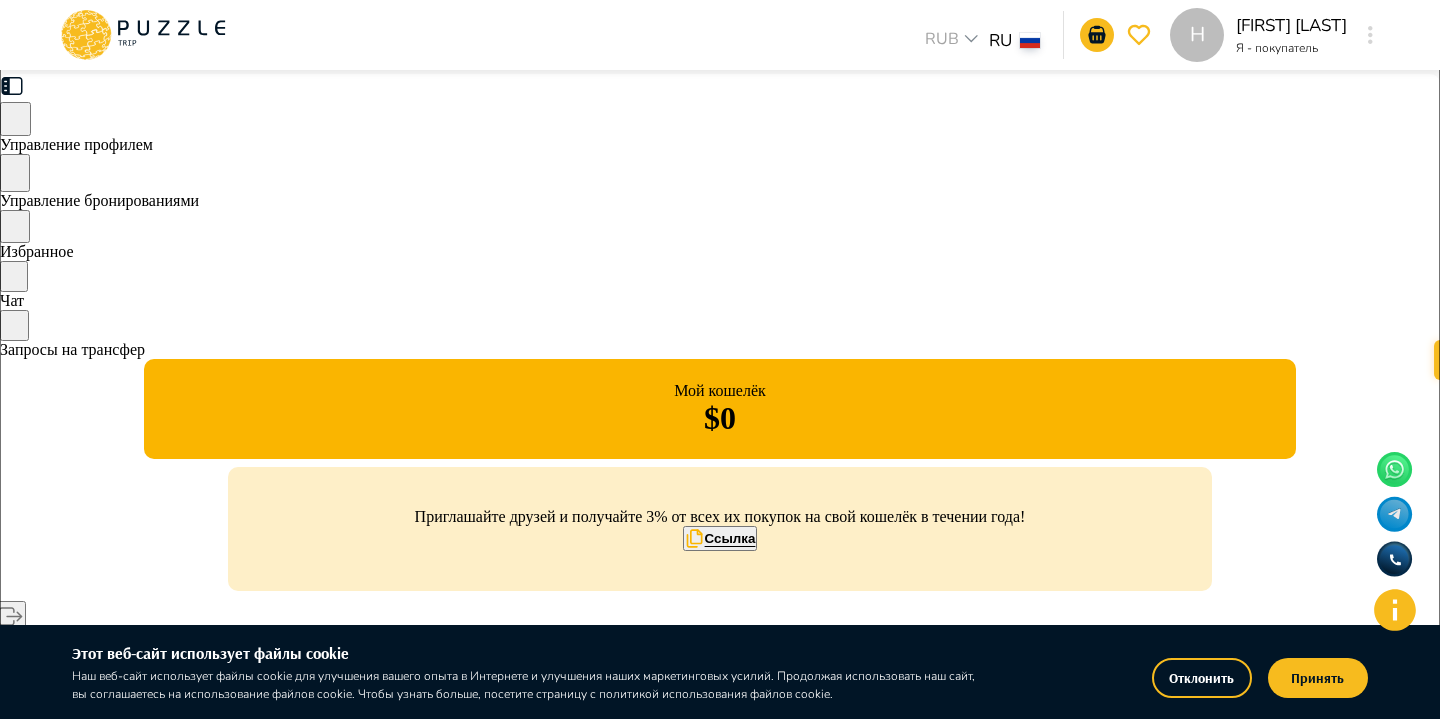 click on "Управление бронированиями" at bounding box center (99, 200) 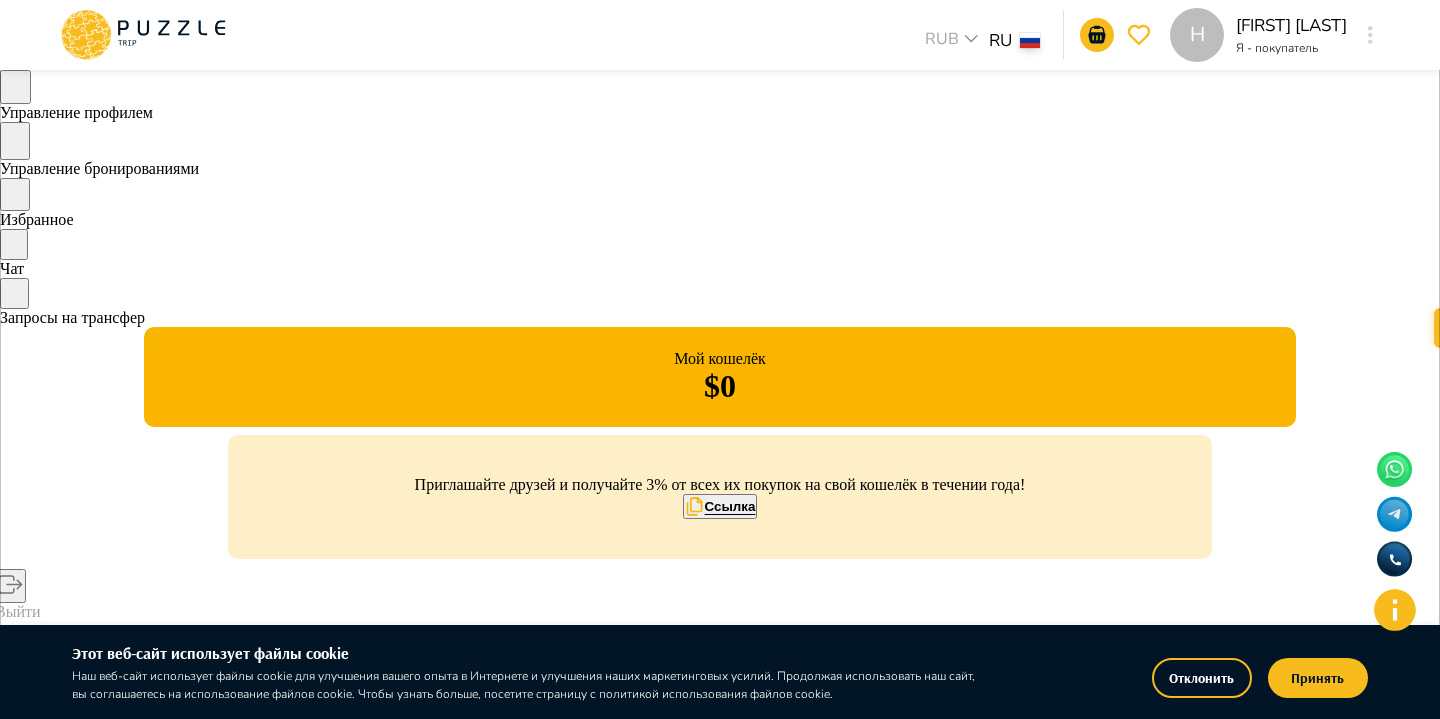 scroll, scrollTop: 41, scrollLeft: 0, axis: vertical 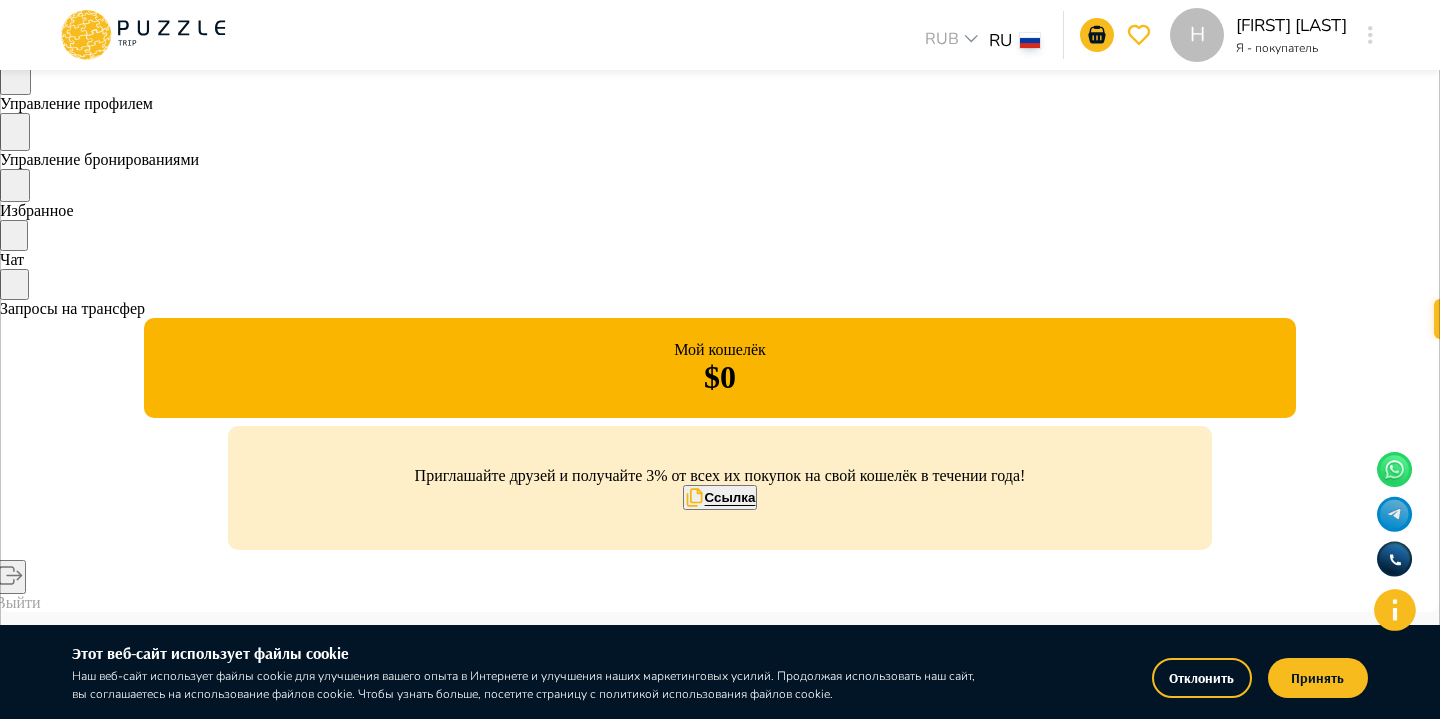 click on "Прошедшие" at bounding box center [104, 2171] 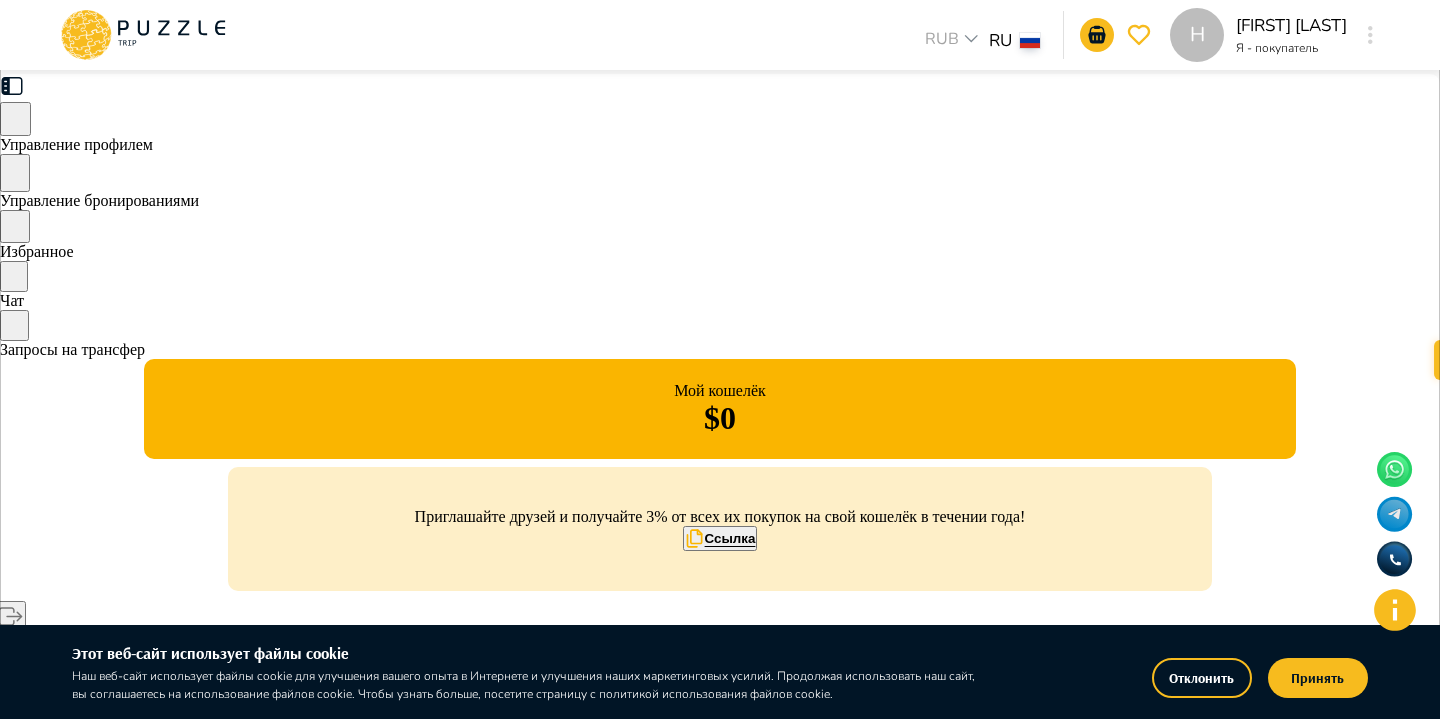 click on "Активные" at bounding box center (32, 2212) 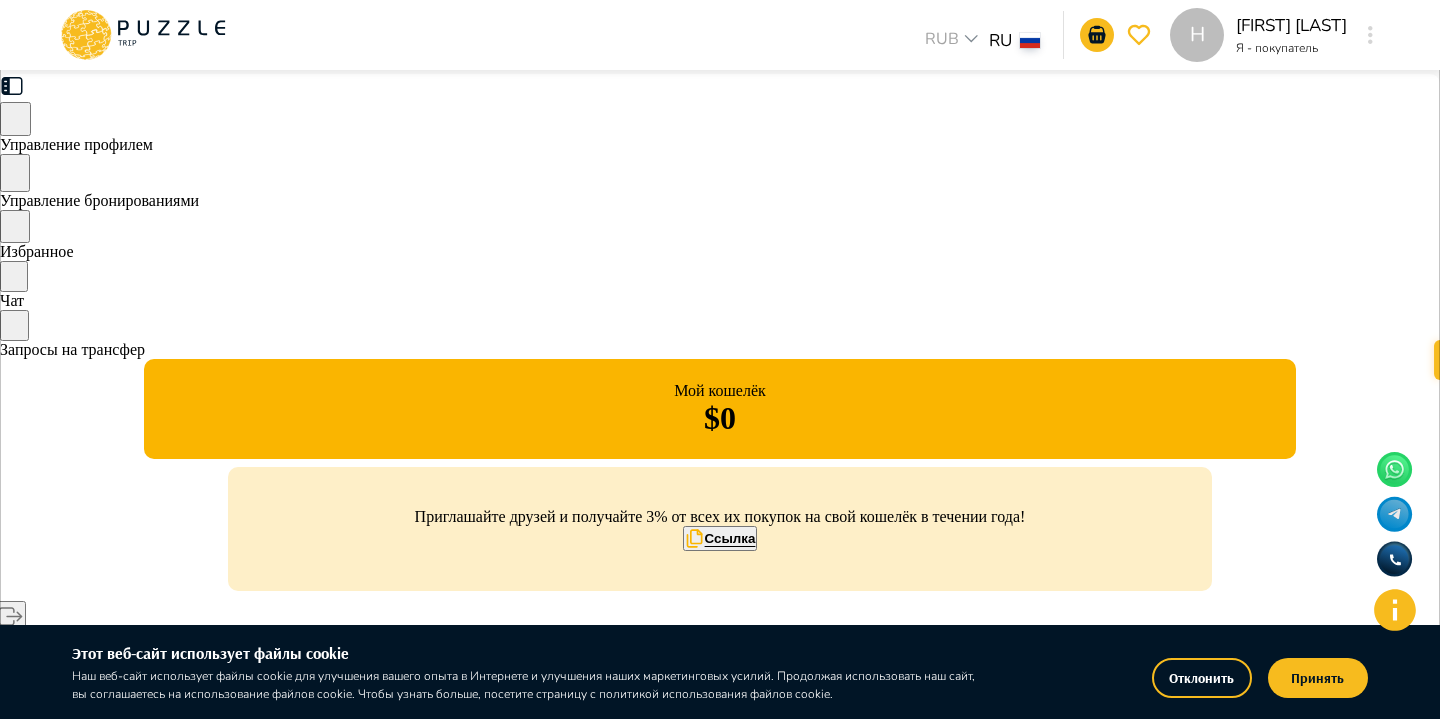 click 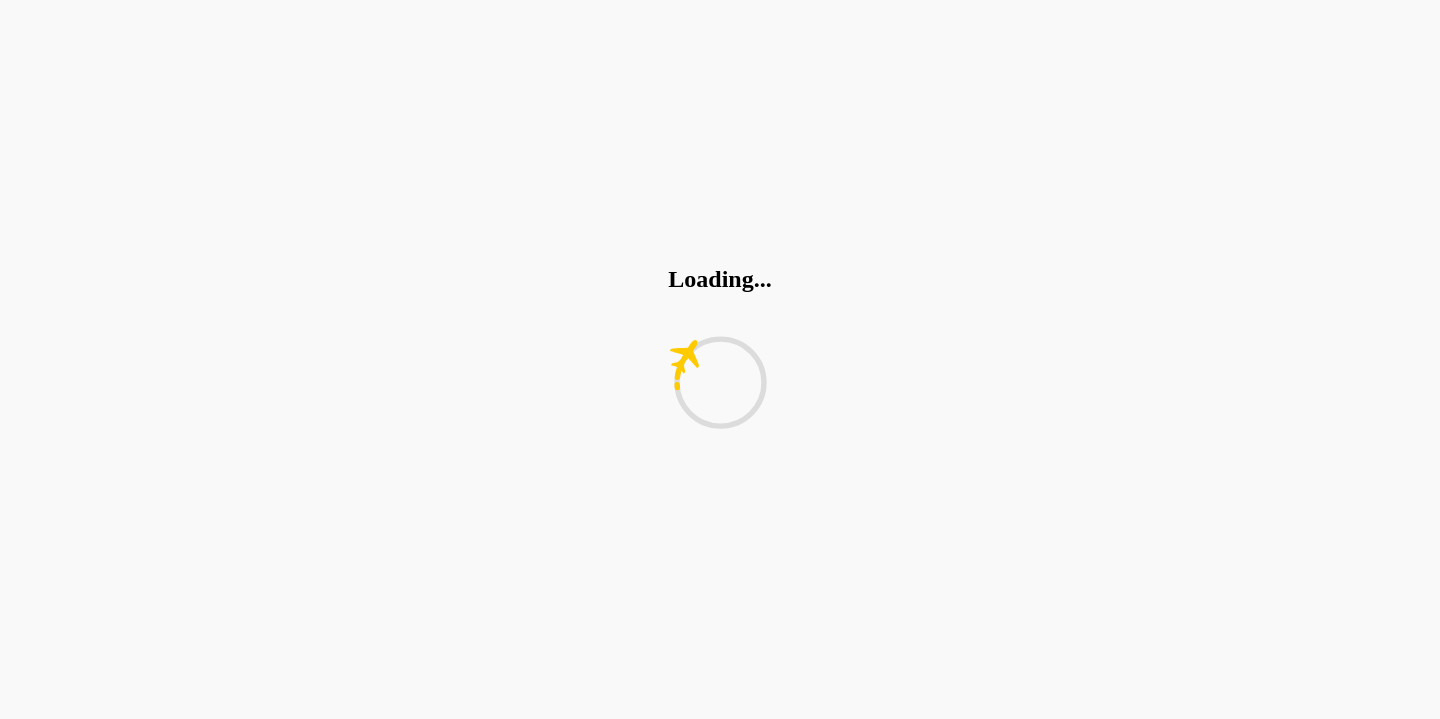 type 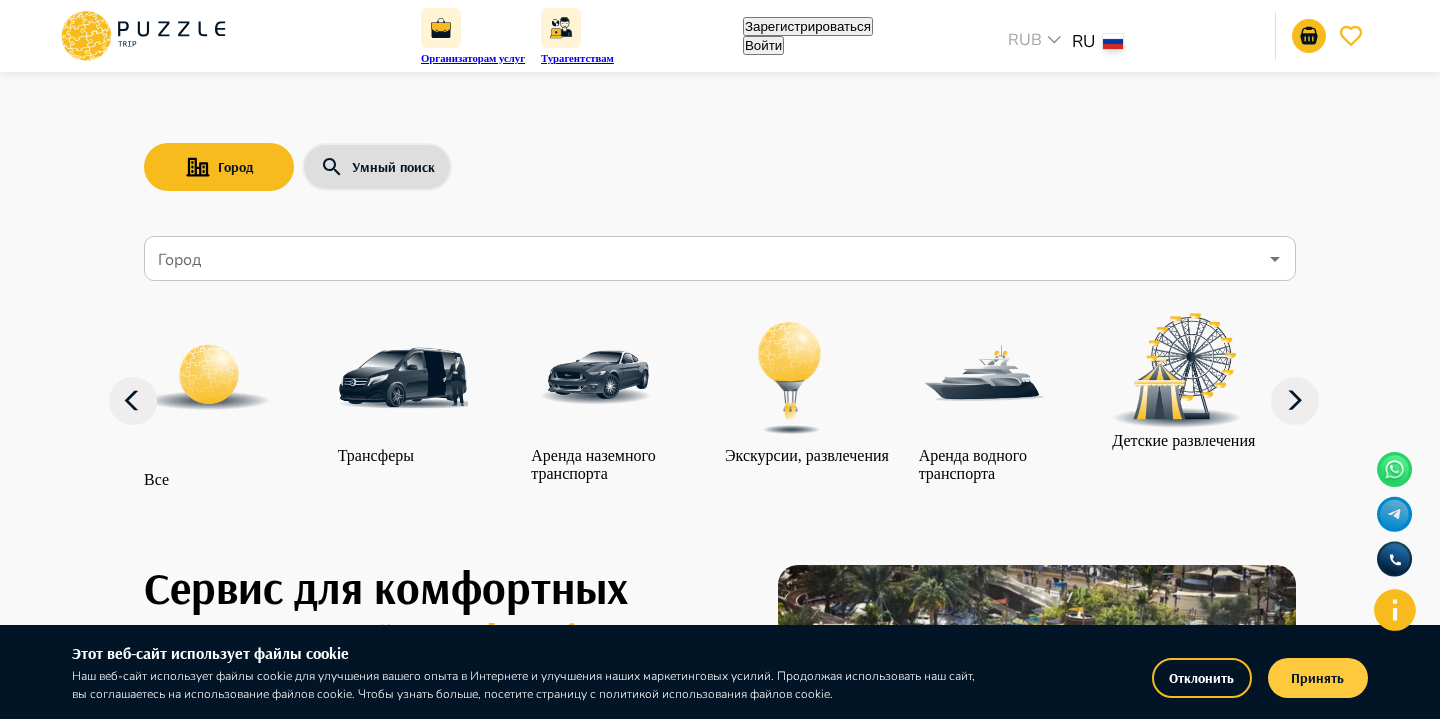 click on "Принять" at bounding box center [1318, 678] 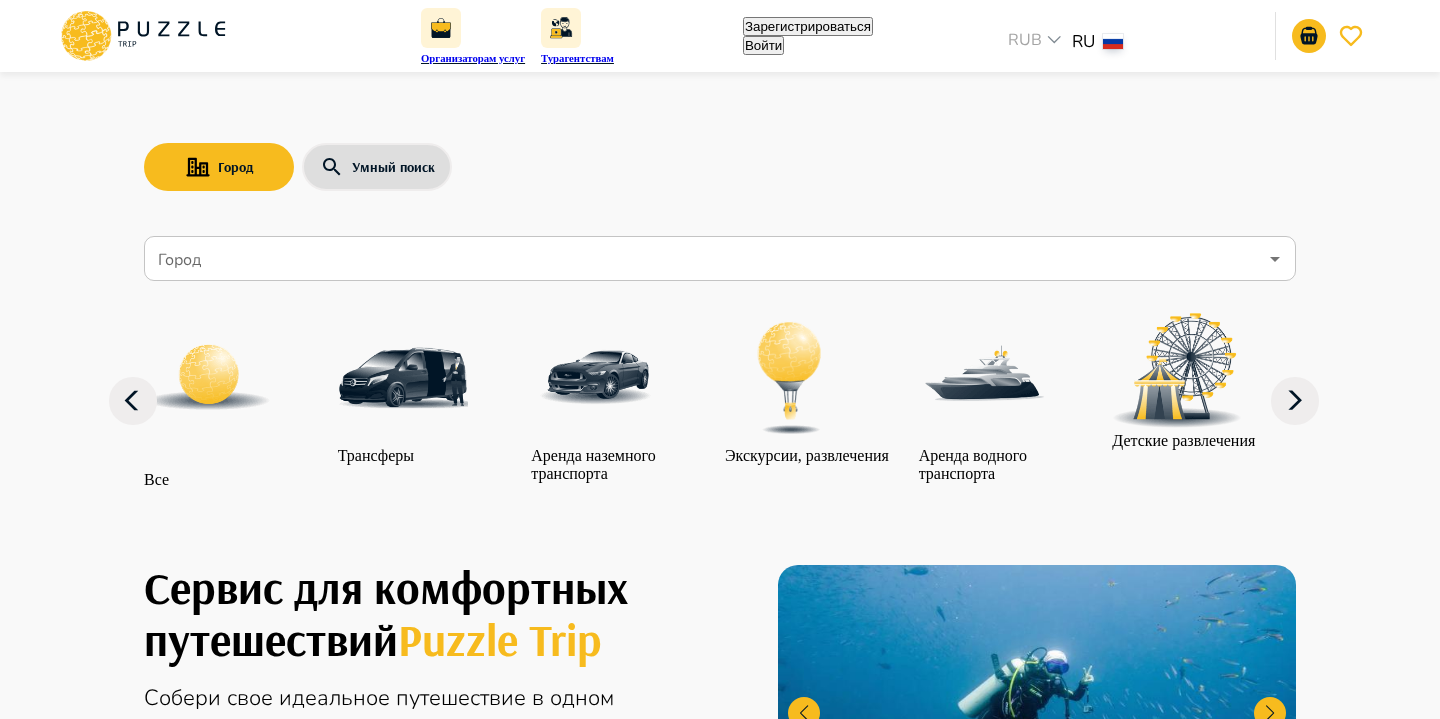 click on "Войти" at bounding box center (763, 45) 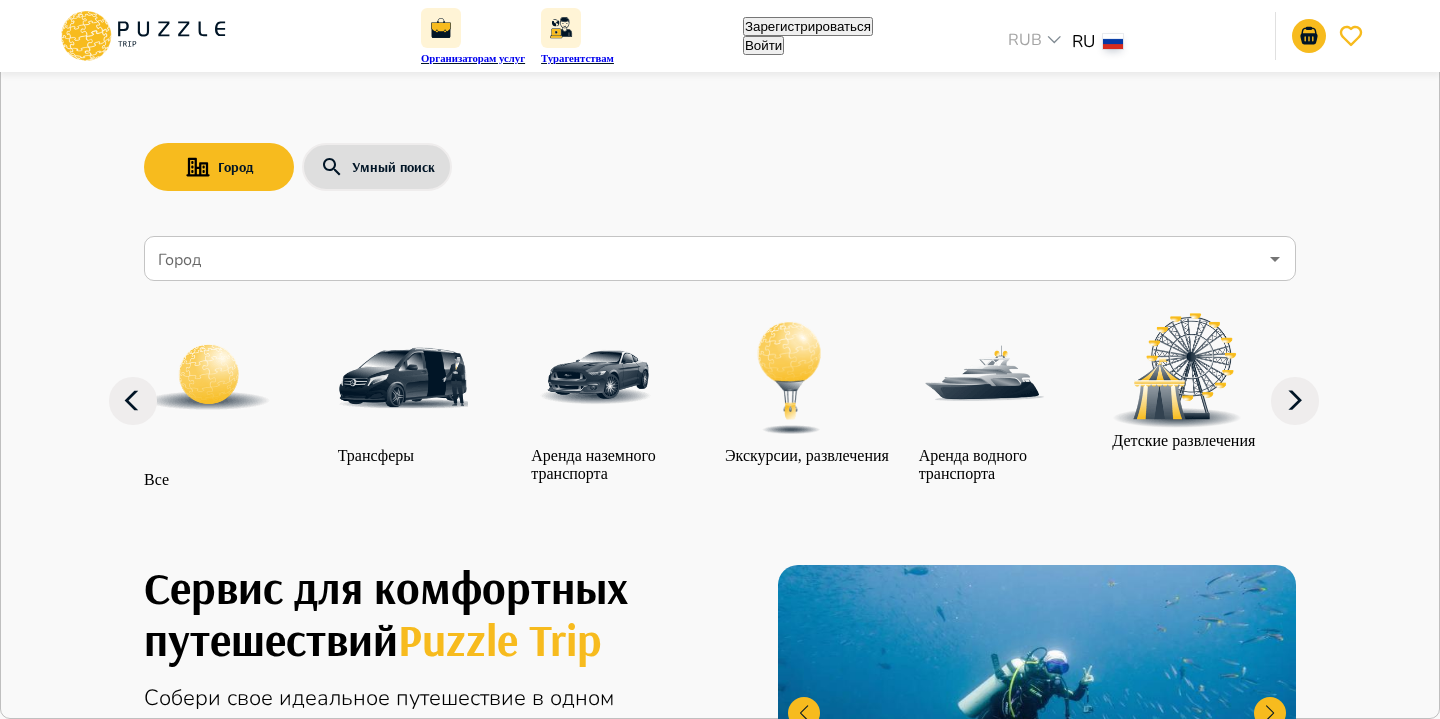 click on "**********" at bounding box center (85, 3875) 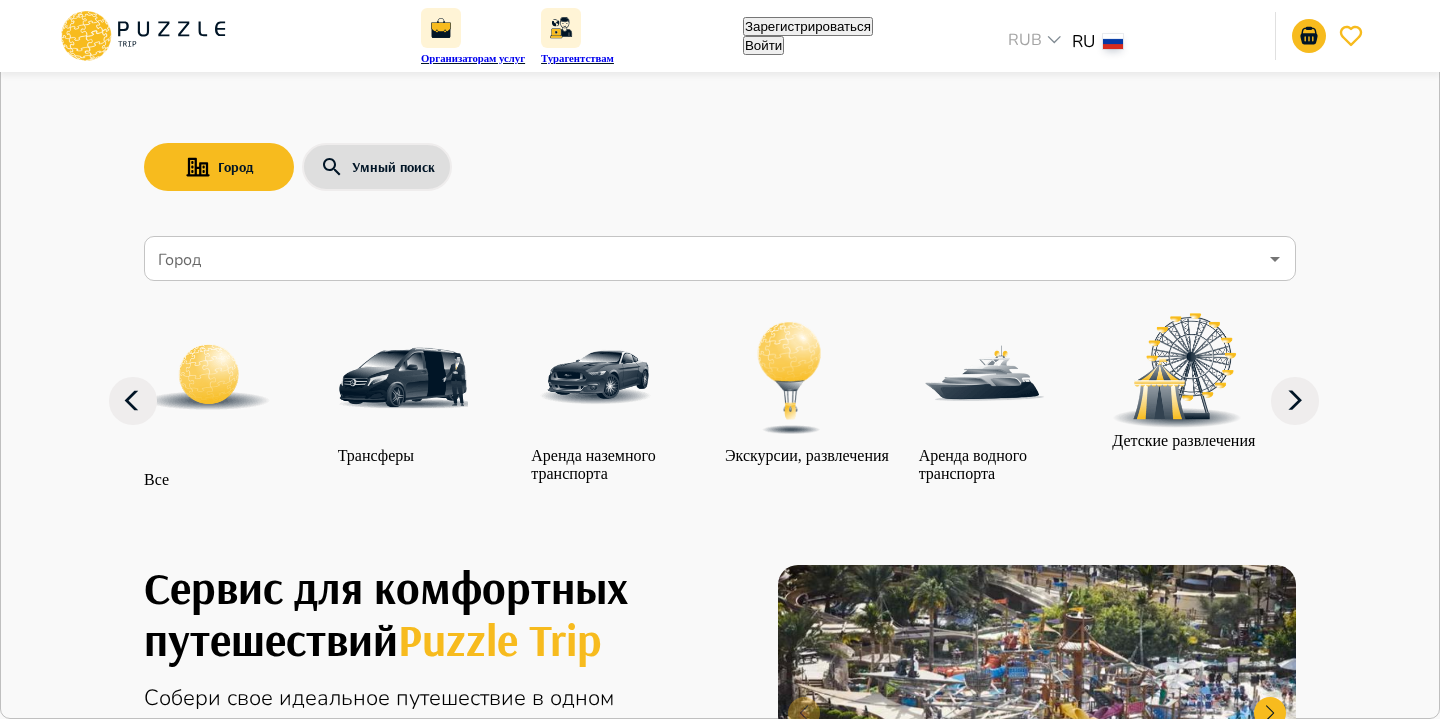 paste 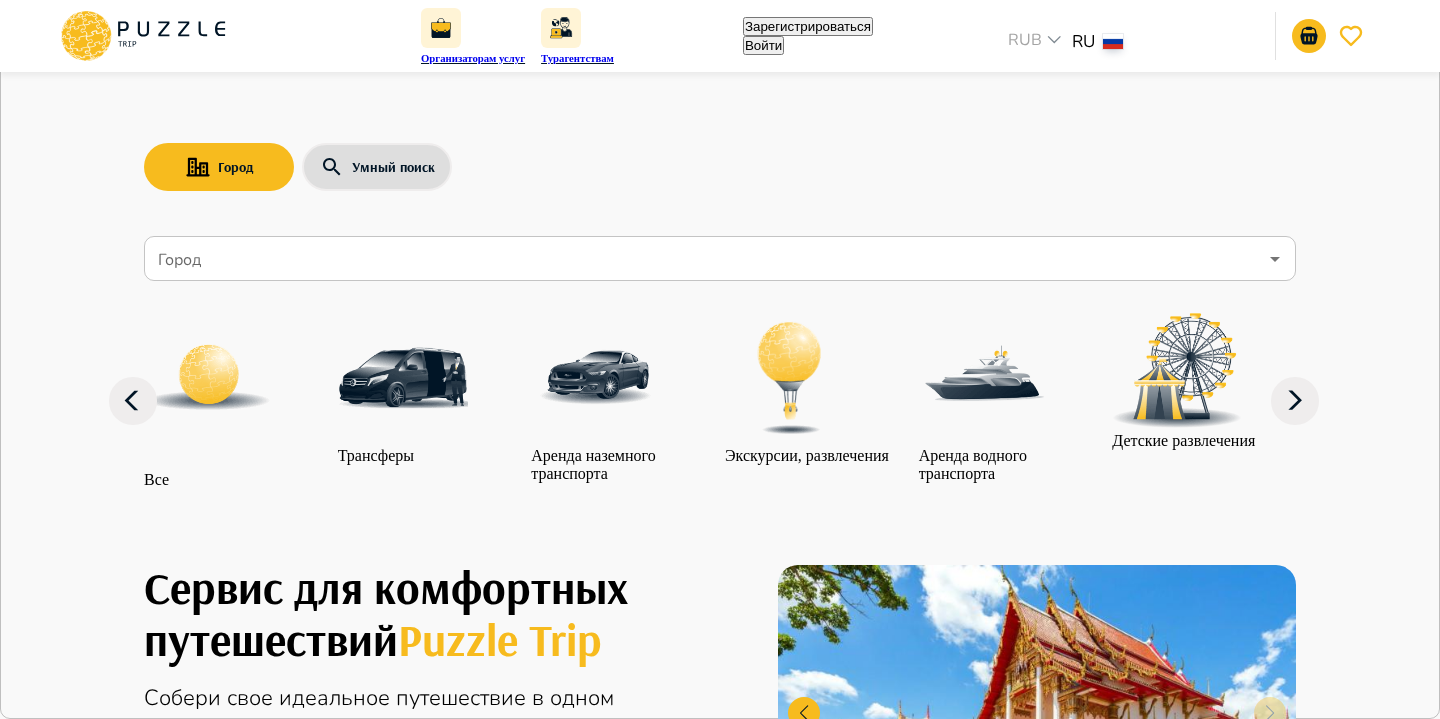 paste on "*********" 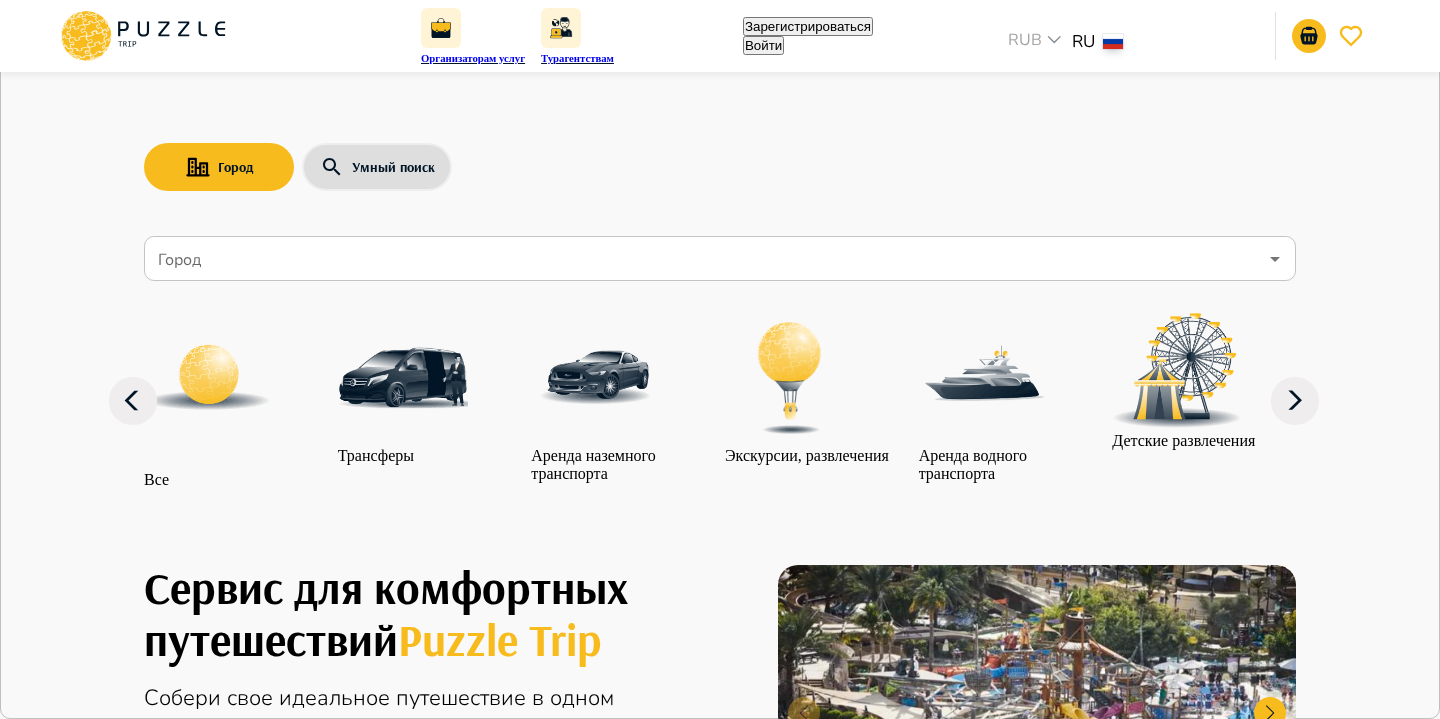 click on "Войти" at bounding box center [58, 3997] 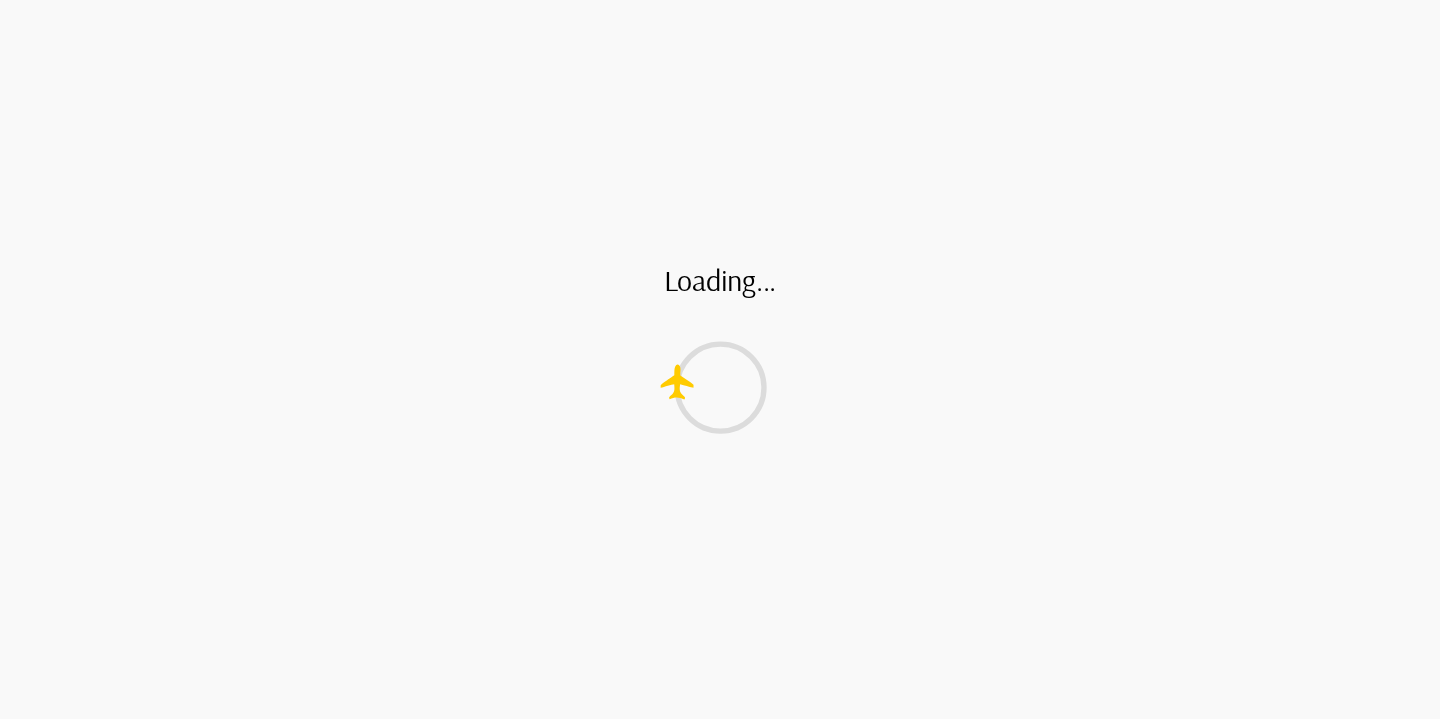 scroll, scrollTop: 0, scrollLeft: 0, axis: both 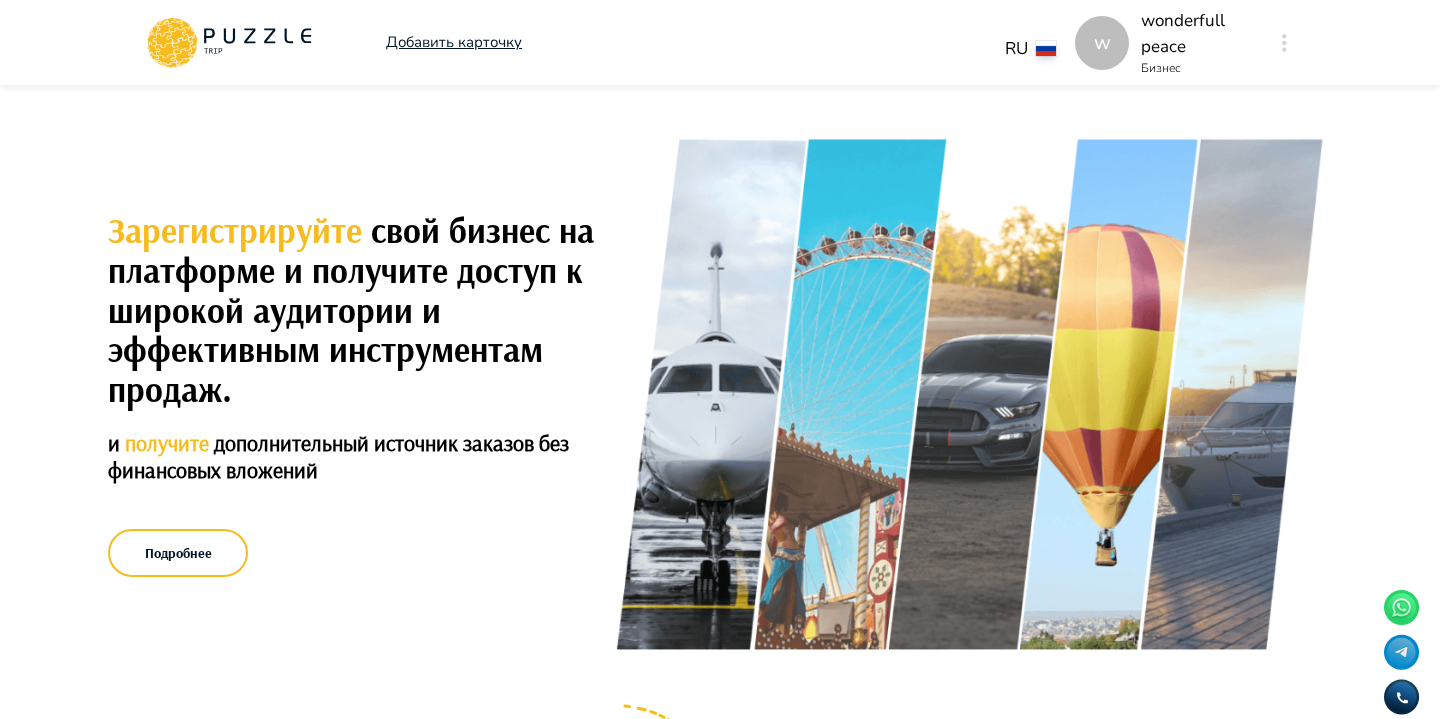 click on "w" at bounding box center (1102, 43) 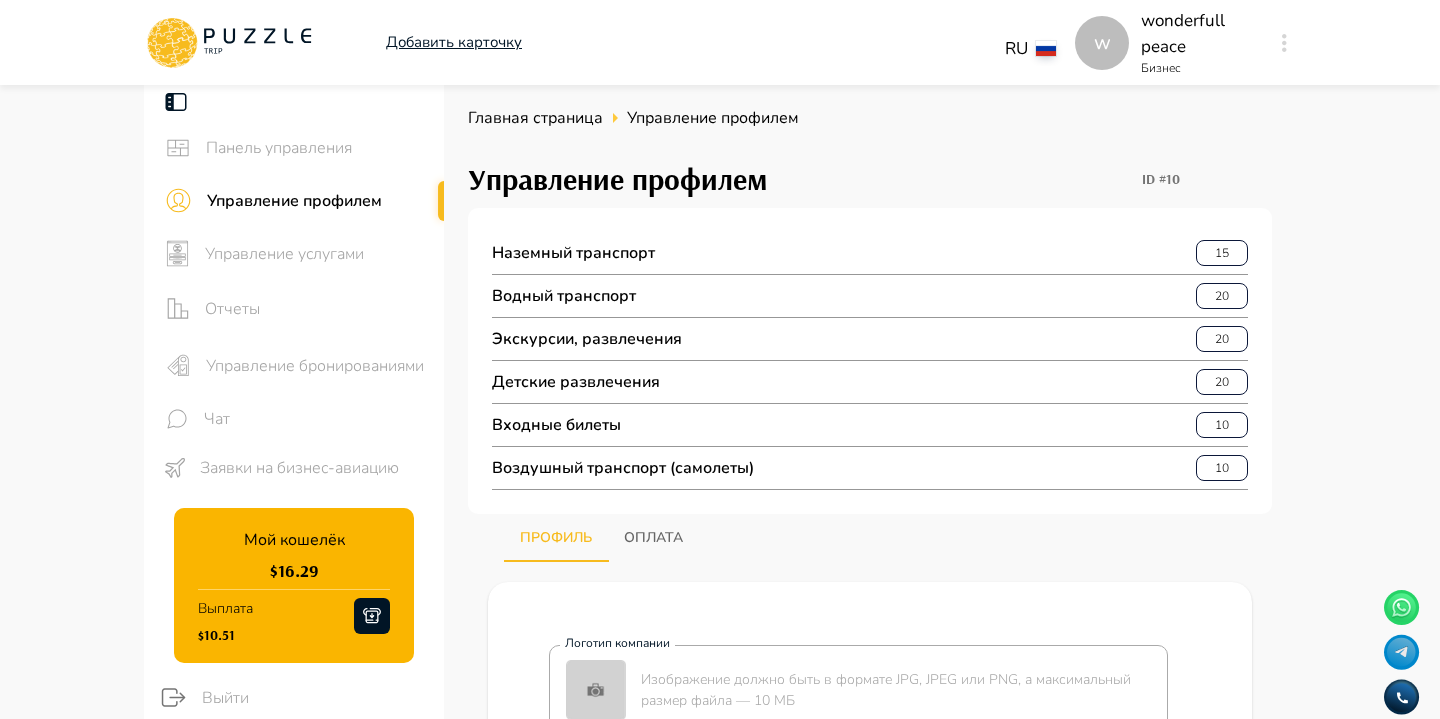 click on "Управление бронированиями" at bounding box center (317, 366) 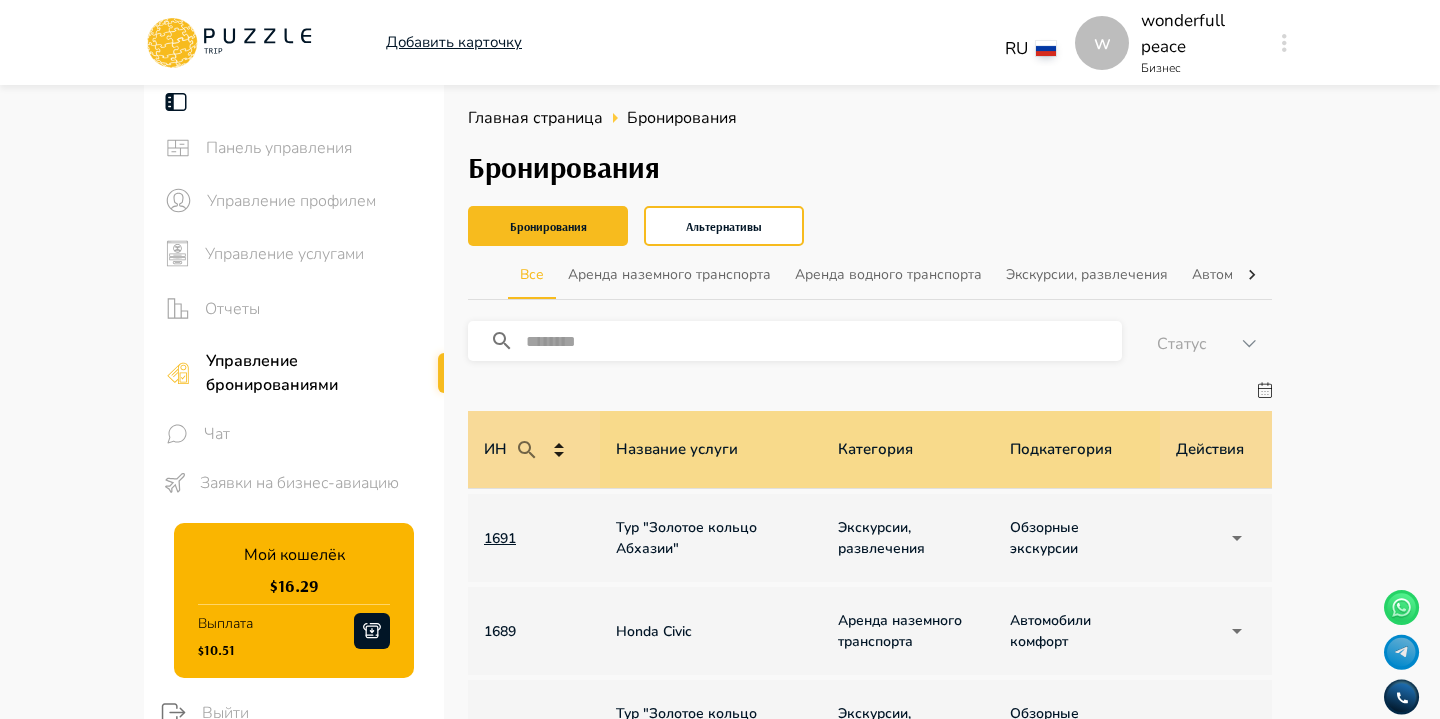 click on "1691" at bounding box center [534, 538] 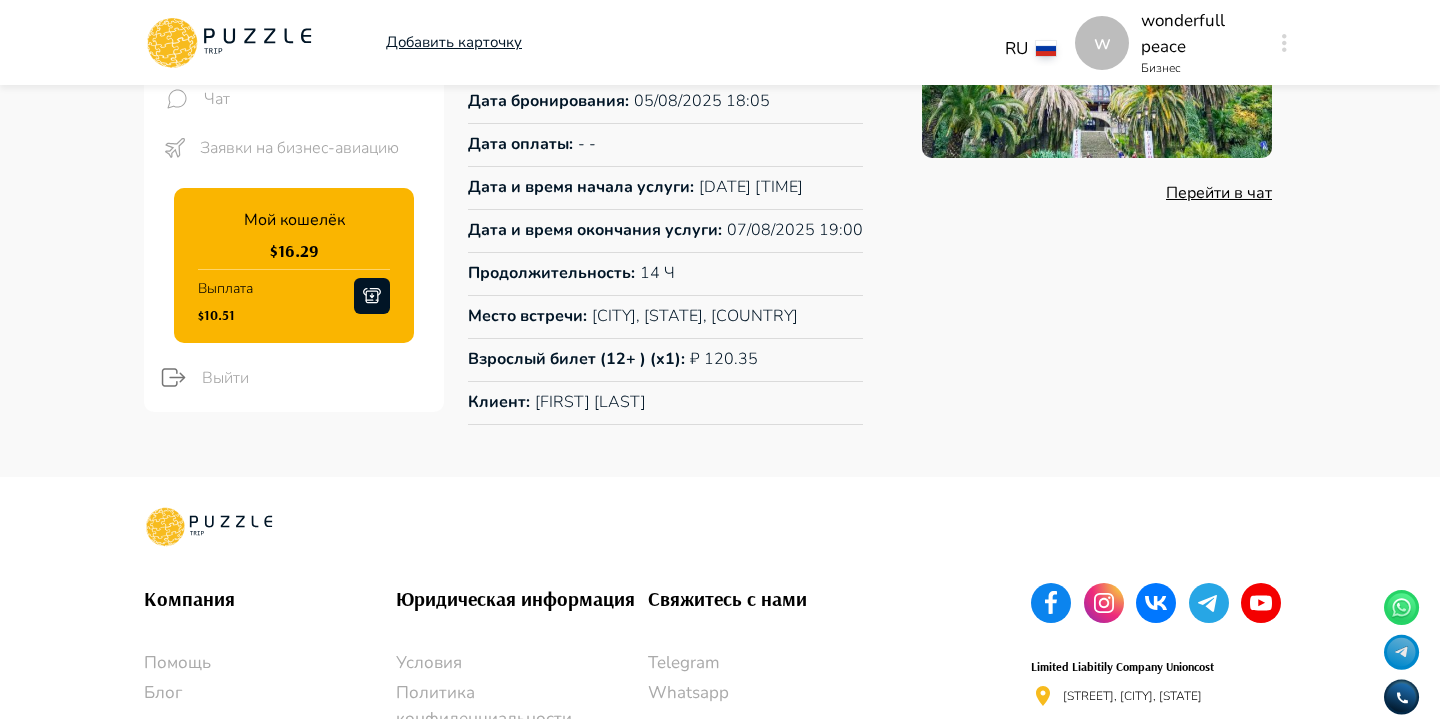 scroll, scrollTop: 484, scrollLeft: 0, axis: vertical 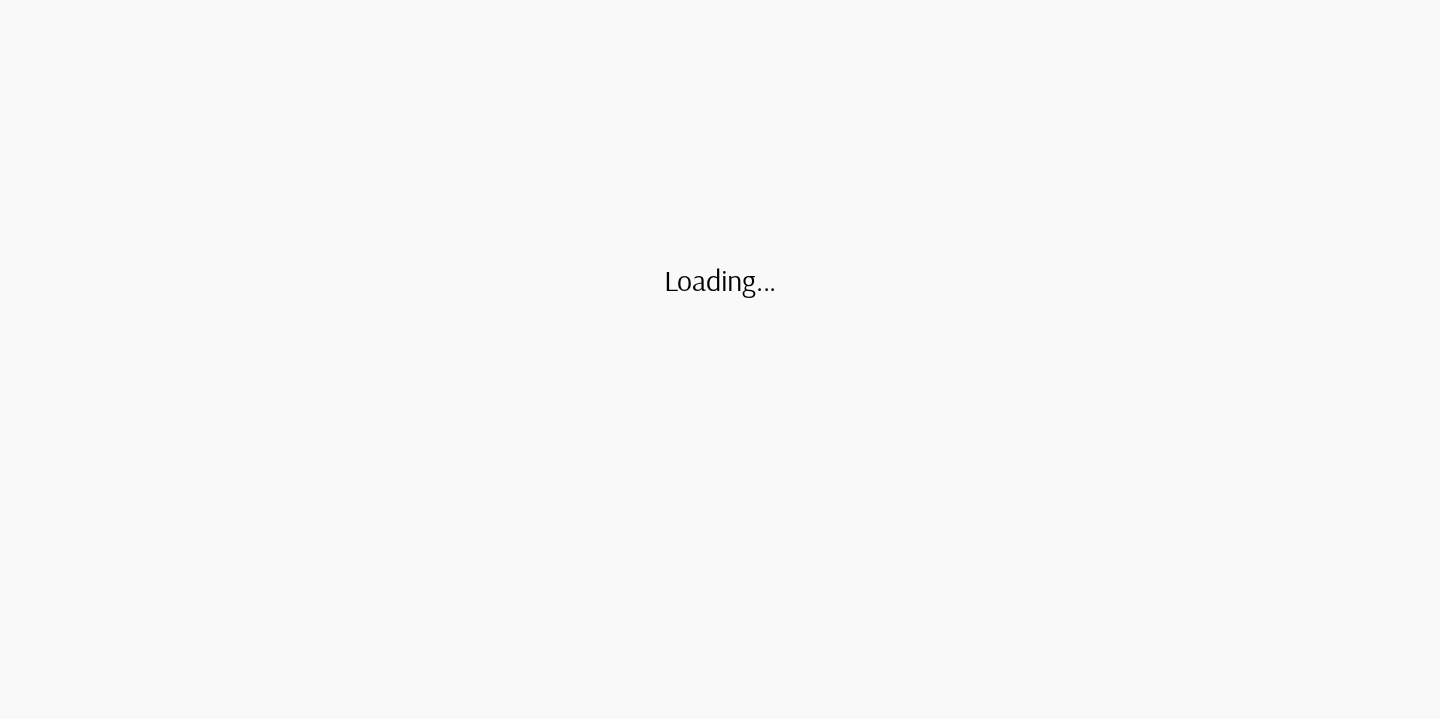 click on "Loading..." at bounding box center [720, 359] 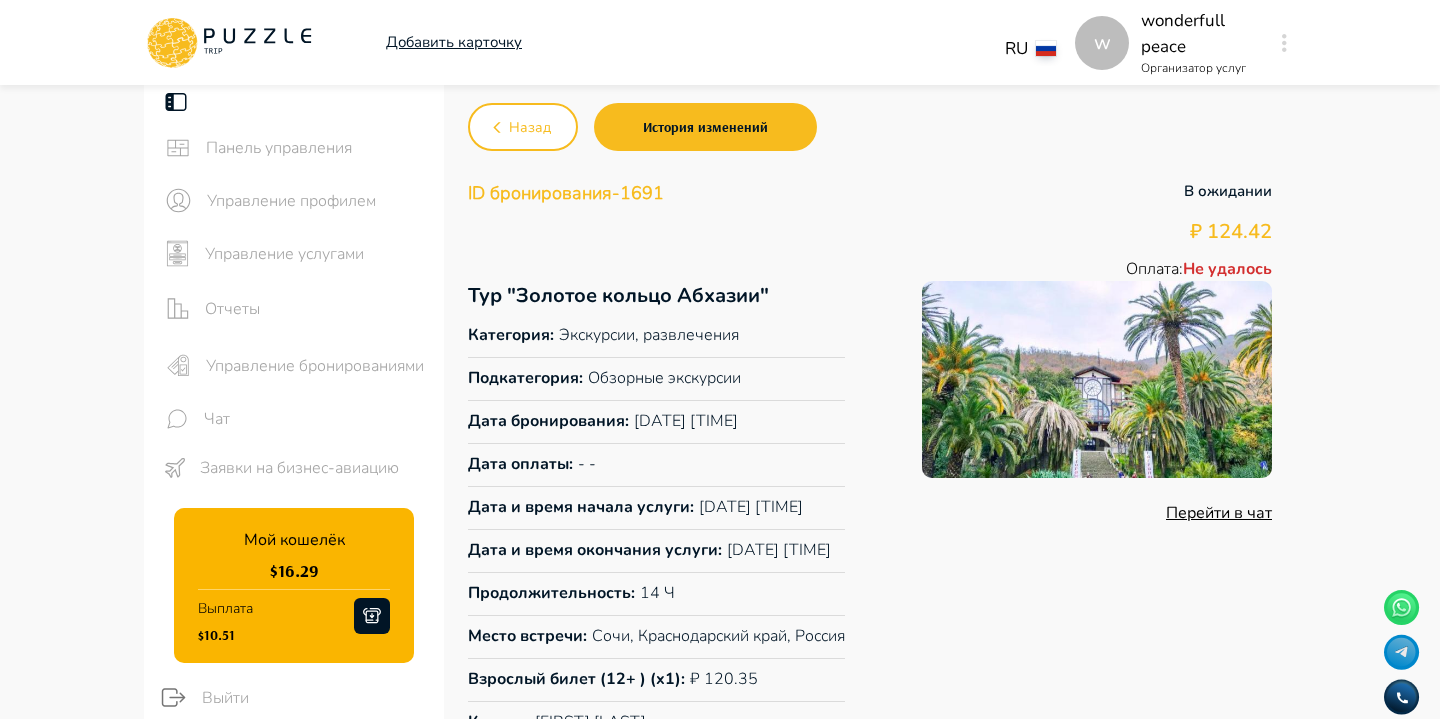 scroll, scrollTop: 364, scrollLeft: 0, axis: vertical 